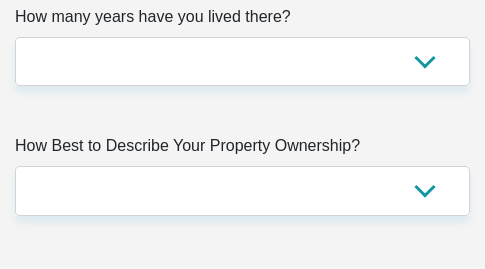 scroll, scrollTop: 2600, scrollLeft: 0, axis: vertical 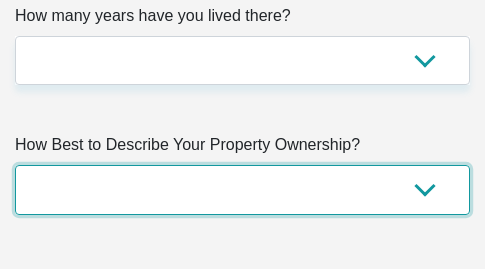 click on "Owned
Rented
Family Owned
Company Dwelling" at bounding box center [242, 189] 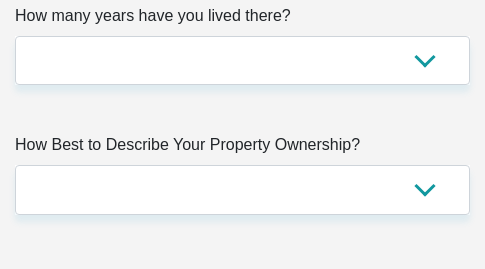 click on "How many years have you lived there?" at bounding box center [242, 20] 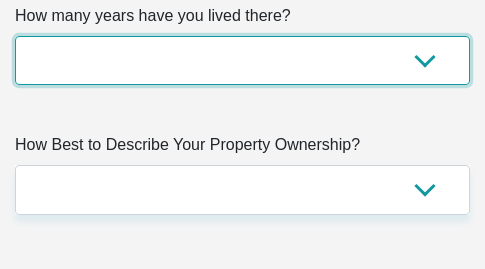 click on "less than 1 year
1-3 years
3-5 years
5+ years" at bounding box center (242, 60) 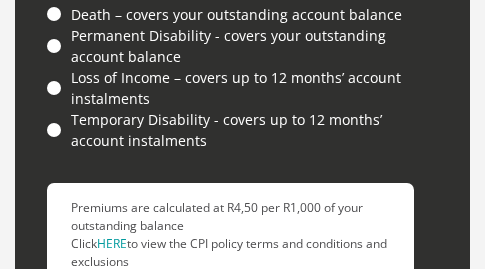 scroll, scrollTop: 9200, scrollLeft: 0, axis: vertical 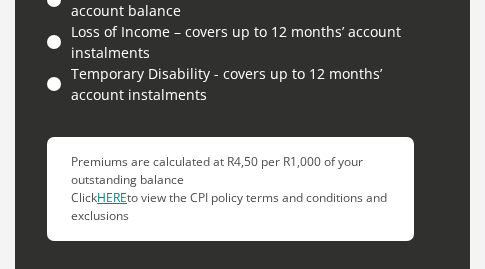 click on "HERE" at bounding box center (112, 197) 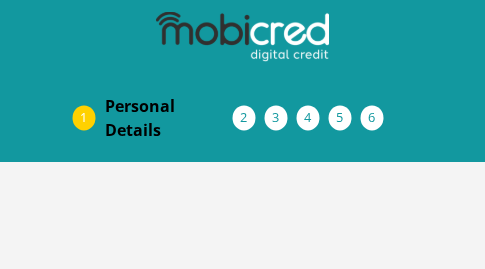 scroll, scrollTop: 0, scrollLeft: 0, axis: both 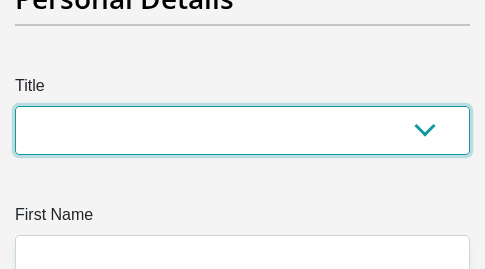 click on "Mr
Ms
Mrs
Dr
Other" at bounding box center (242, 130) 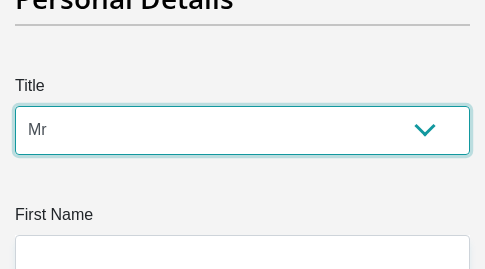 click on "Mr
Ms
Mrs
Dr
Other" at bounding box center (242, 130) 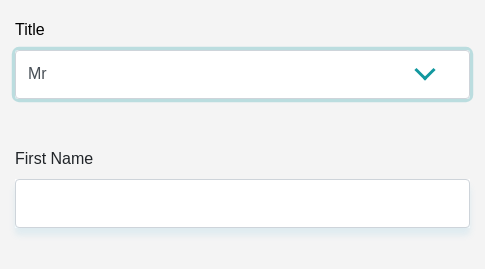 scroll, scrollTop: 400, scrollLeft: 0, axis: vertical 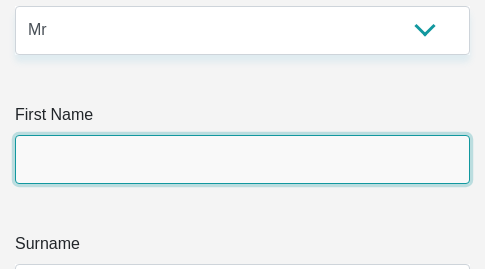 click on "First Name" at bounding box center (242, 159) 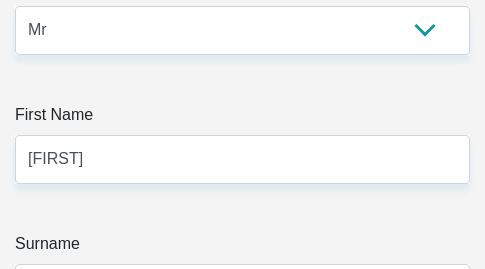 type on "Matiwane" 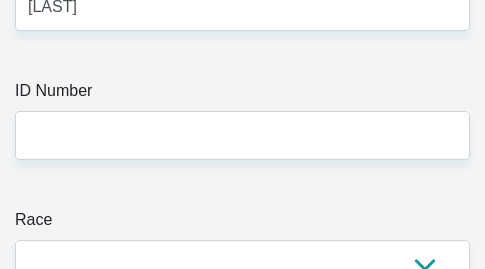 scroll, scrollTop: 700, scrollLeft: 0, axis: vertical 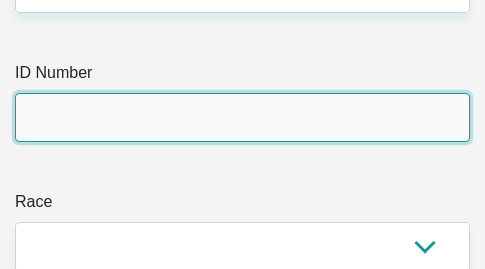 click on "ID Number" at bounding box center [242, 117] 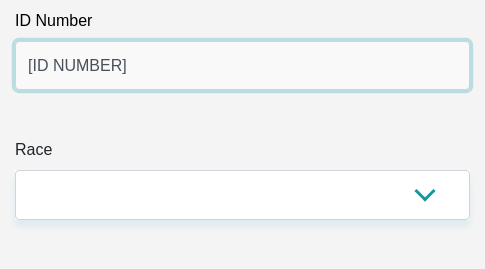 scroll, scrollTop: 800, scrollLeft: 0, axis: vertical 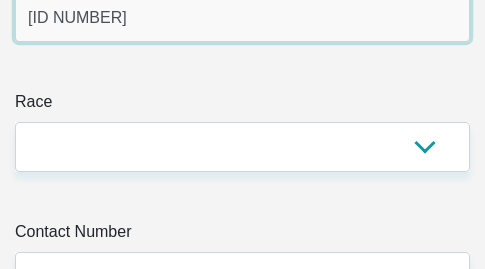 type on "9209075915080" 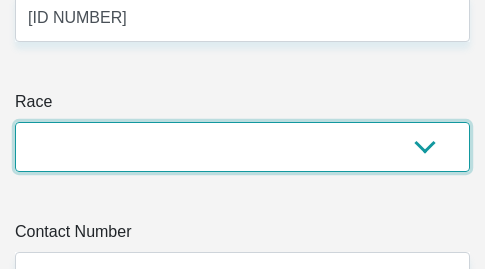 click on "Black
Coloured
Indian
White
Other" at bounding box center (242, 146) 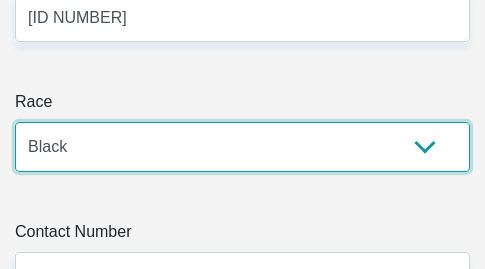 click on "Black
Coloured
Indian
White
Other" at bounding box center [242, 146] 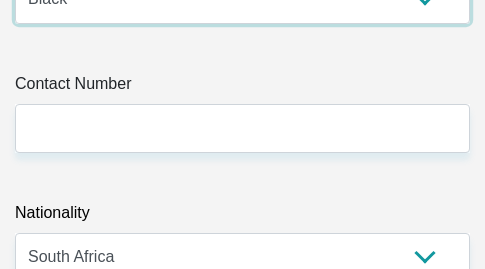 scroll, scrollTop: 1000, scrollLeft: 0, axis: vertical 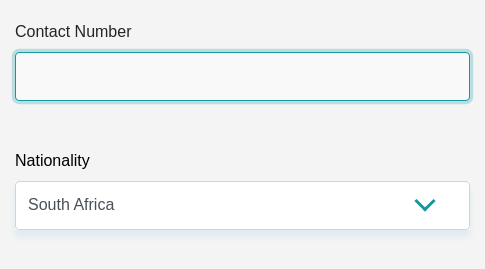 click on "Contact Number" at bounding box center (242, 76) 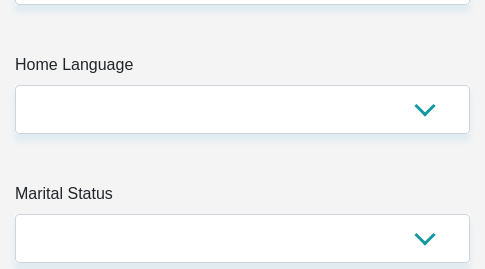 scroll, scrollTop: 1400, scrollLeft: 0, axis: vertical 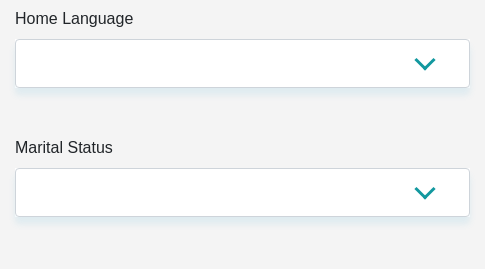 type on "0694181310" 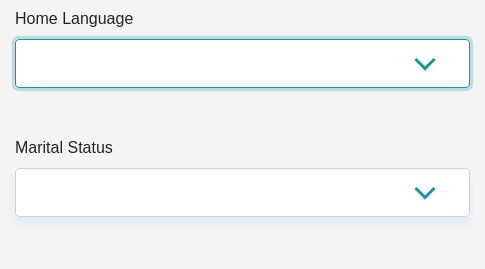 click on "Afrikaans
English
Sepedi
South Ndebele
Southern Sotho
Swati
Tsonga
Tswana
Venda
Xhosa
Zulu
Other" at bounding box center [242, 63] 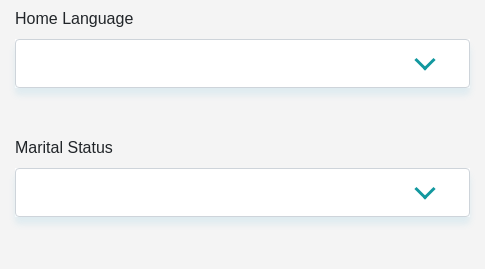 click on "Title
Mr
Ms
Mrs
Dr
Other
First Name
Bukhobakhe
Surname
Matiwane
ID Number
9209075915080
Please input valid ID number
Race
Black
Coloured
Indian
White
Other
Contact Number
0694181310
Please input valid contact number
Nationality
South Africa
Afghanistan
Aland Islands  Albania  Chad" at bounding box center (242, 4070) 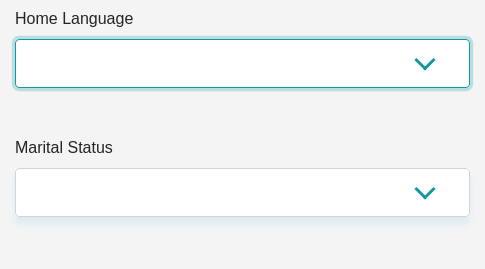 click on "Afrikaans
English
Sepedi
South Ndebele
Southern Sotho
Swati
Tsonga
Tswana
Venda
Xhosa
Zulu
Other" at bounding box center [242, 63] 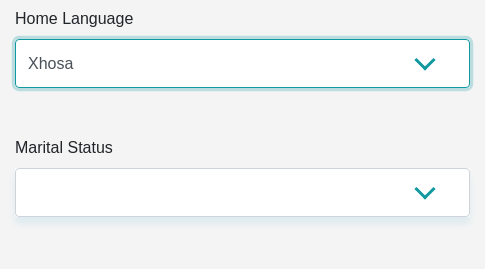 click on "Afrikaans
English
Sepedi
South Ndebele
Southern Sotho
Swati
Tsonga
Tswana
Venda
Xhosa
Zulu
Other" at bounding box center (242, 63) 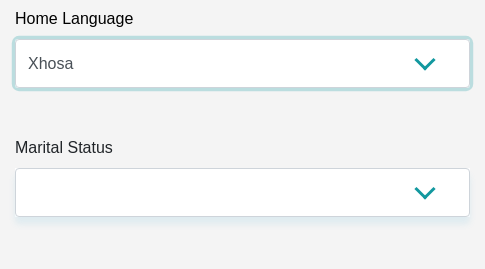 scroll, scrollTop: 1500, scrollLeft: 0, axis: vertical 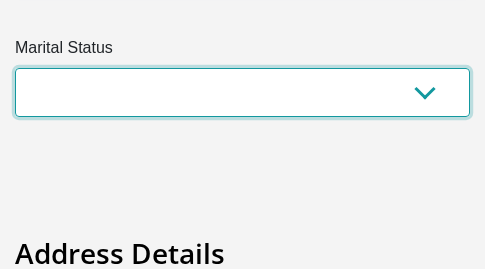 click on "Married ANC
Single
Divorced
Widowed
Married COP or Customary Law" at bounding box center (242, 92) 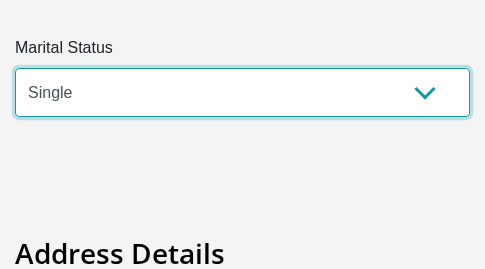 click on "Married ANC
Single
Divorced
Widowed
Married COP or Customary Law" at bounding box center [242, 92] 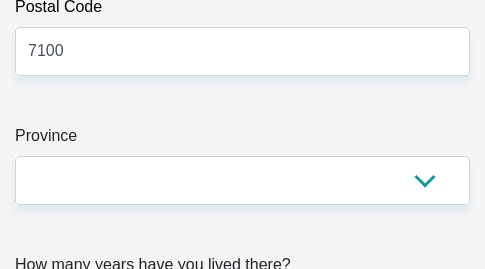 scroll, scrollTop: 2400, scrollLeft: 0, axis: vertical 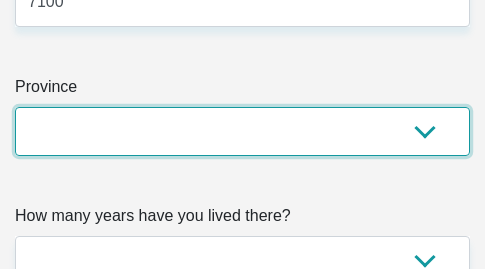 click on "Eastern Cape
Free State
Gauteng
KwaZulu-Natal
Limpopo
Mpumalanga
Northern Cape
North West
Western Cape" at bounding box center (242, 131) 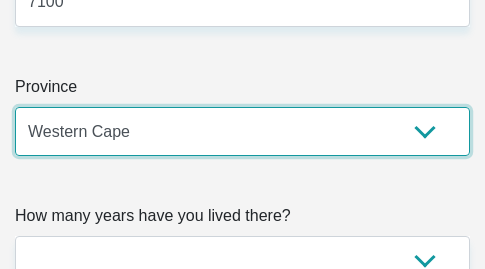 click on "Eastern Cape
Free State
Gauteng
KwaZulu-Natal
Limpopo
Mpumalanga
Northern Cape
North West
Western Cape" at bounding box center (242, 131) 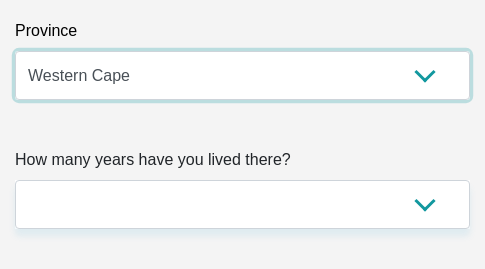 scroll, scrollTop: 2500, scrollLeft: 0, axis: vertical 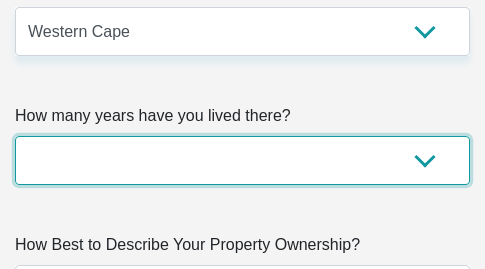 click on "less than 1 year
1-3 years
3-5 years
5+ years" at bounding box center [242, 160] 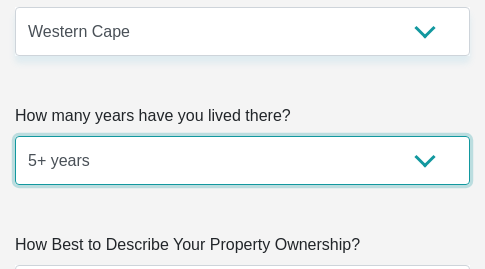 click on "less than 1 year
1-3 years
3-5 years
5+ years" at bounding box center [242, 160] 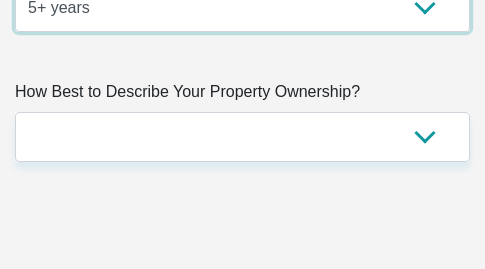 scroll, scrollTop: 2700, scrollLeft: 0, axis: vertical 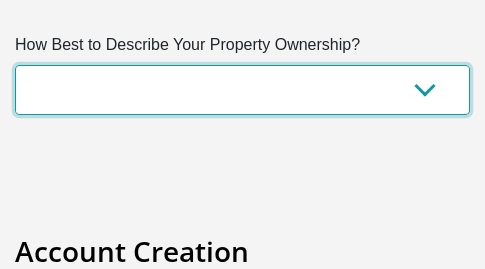 click on "Owned
Rented
Family Owned
Company Dwelling" at bounding box center [242, 89] 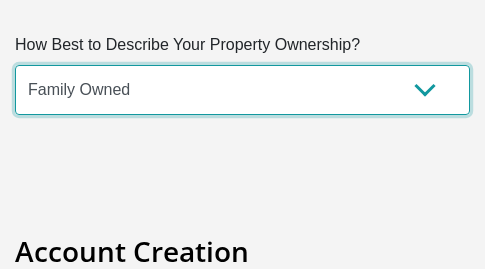 click on "Owned
Rented
Family Owned
Company Dwelling" at bounding box center (242, 89) 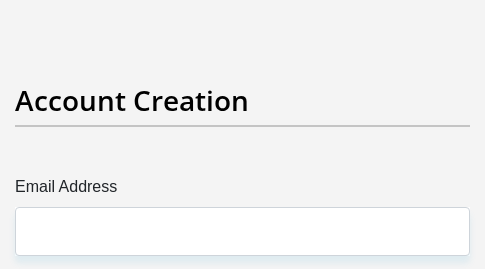 scroll, scrollTop: 2900, scrollLeft: 0, axis: vertical 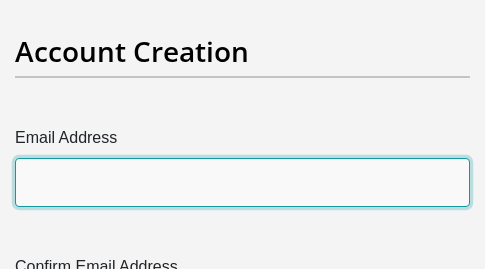 click on "Email Address" at bounding box center [242, 182] 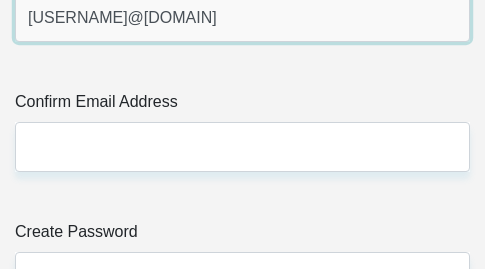 scroll, scrollTop: 3100, scrollLeft: 0, axis: vertical 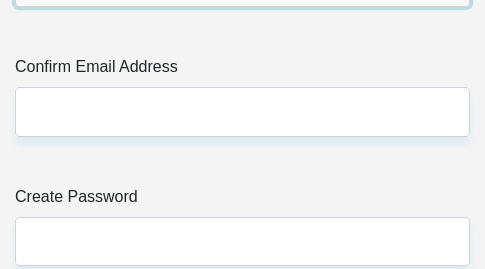 type on "bukho.matiwane@yahoo.com" 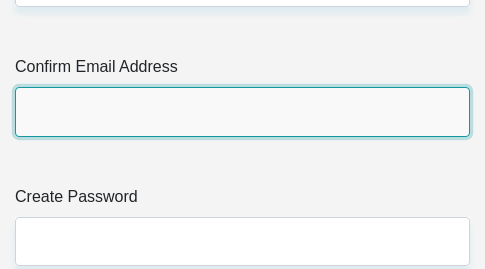 click on "Confirm Email Address" at bounding box center [242, 111] 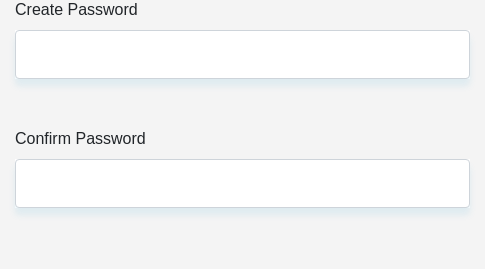 scroll, scrollTop: 3300, scrollLeft: 0, axis: vertical 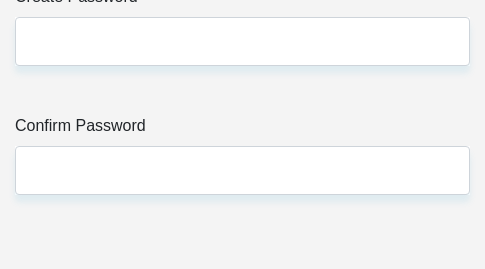 type on "bukho.matiwane@yahoo.com" 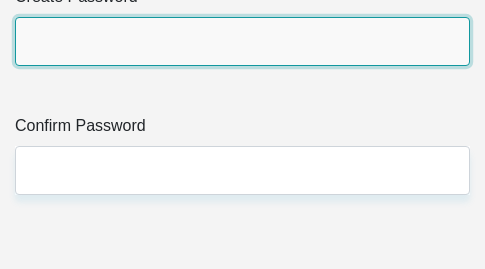 click on "Create Password" at bounding box center (242, 41) 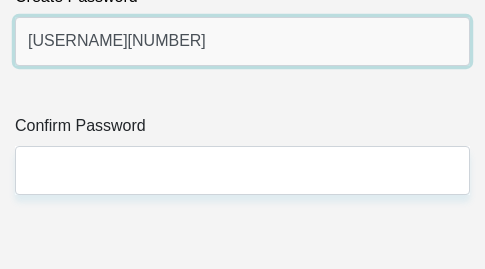 type on "Indiphile92" 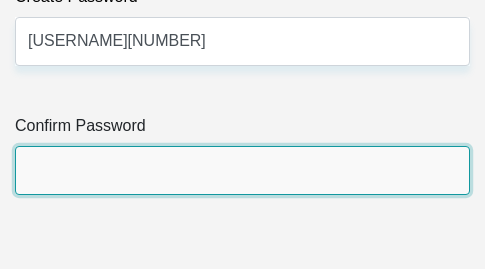 click on "Confirm Password" at bounding box center (242, 170) 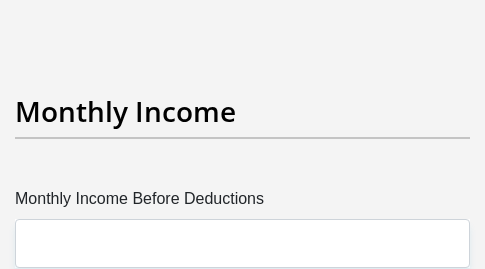 scroll, scrollTop: 3900, scrollLeft: 0, axis: vertical 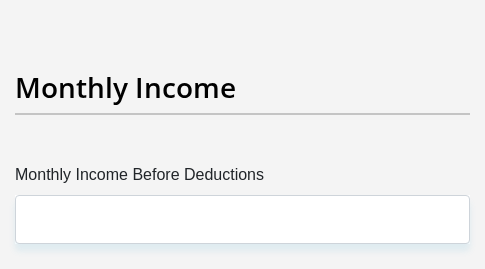 type on "Indiphile92" 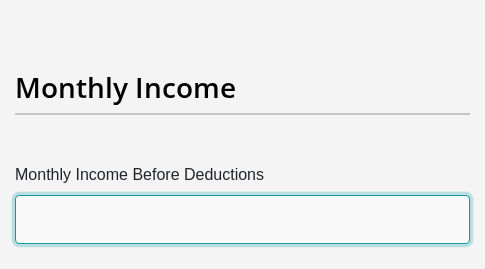 click on "Monthly Income Before Deductions" at bounding box center [242, 219] 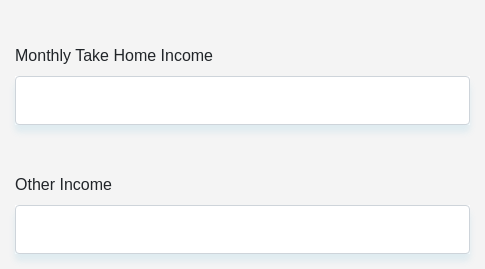 scroll, scrollTop: 4100, scrollLeft: 0, axis: vertical 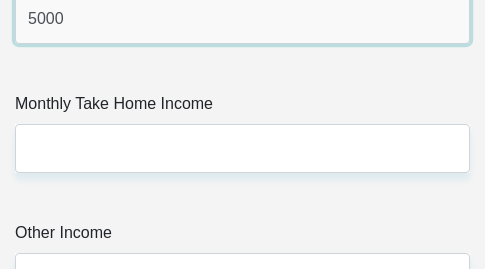 type on "5000" 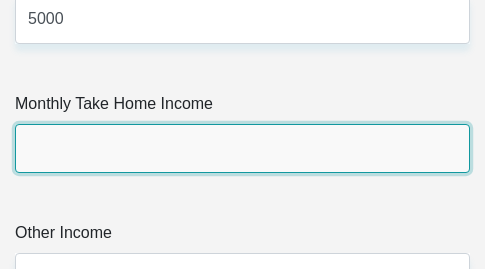 click on "Monthly Take Home Income" at bounding box center (242, 148) 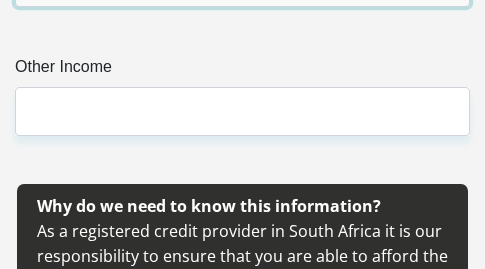 scroll, scrollTop: 4300, scrollLeft: 0, axis: vertical 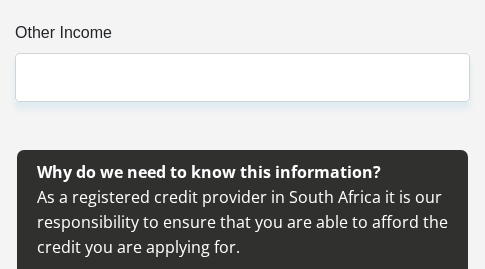 type on "4950" 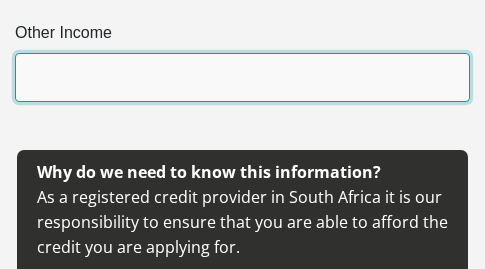 click on "Other Income" at bounding box center (242, 77) 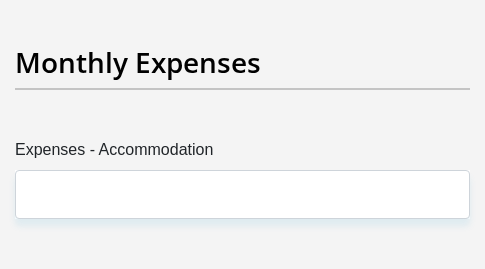 scroll, scrollTop: 4800, scrollLeft: 0, axis: vertical 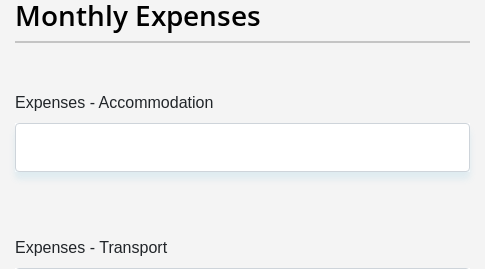 type on "120" 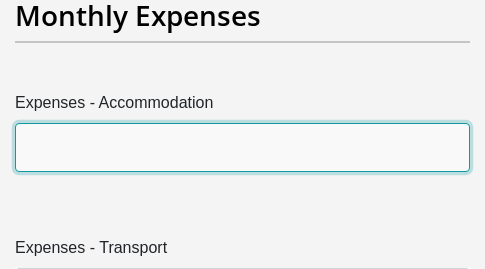 click on "Expenses - Accommodation" at bounding box center [242, 147] 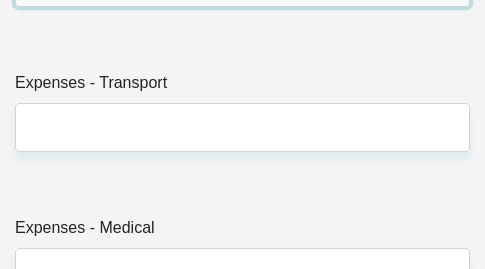 scroll, scrollTop: 5000, scrollLeft: 0, axis: vertical 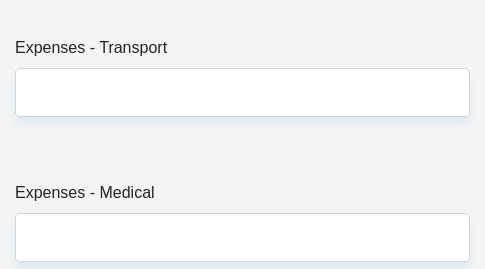 type on "00.00" 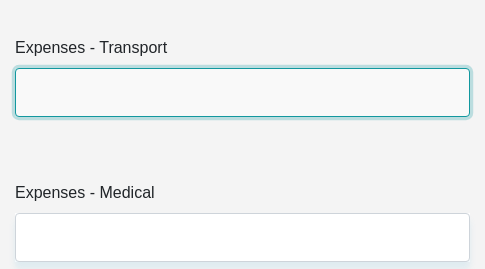 click on "Expenses - Transport" at bounding box center (242, 92) 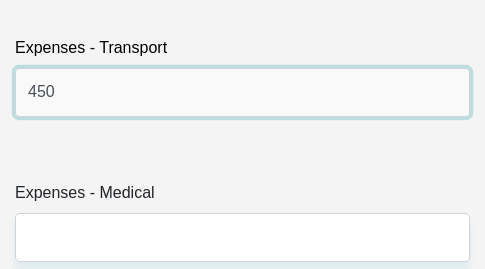 scroll, scrollTop: 5100, scrollLeft: 0, axis: vertical 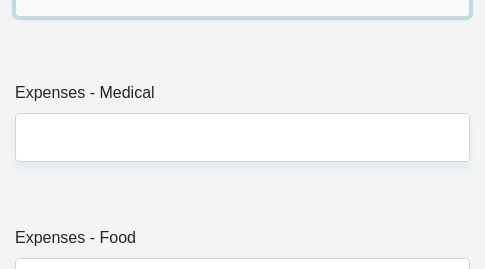 type on "450" 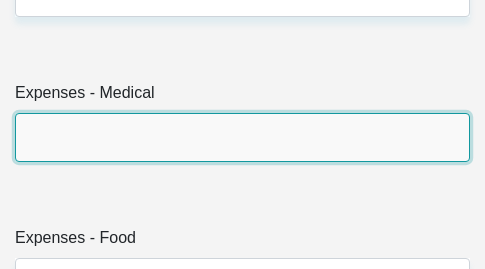 click on "Expenses - Medical" at bounding box center [242, 137] 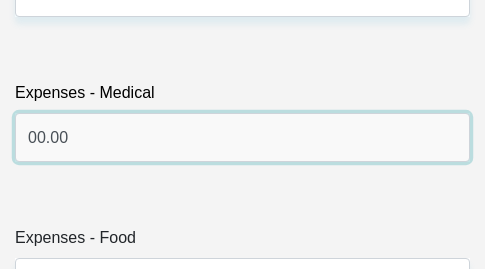 scroll, scrollTop: 5200, scrollLeft: 0, axis: vertical 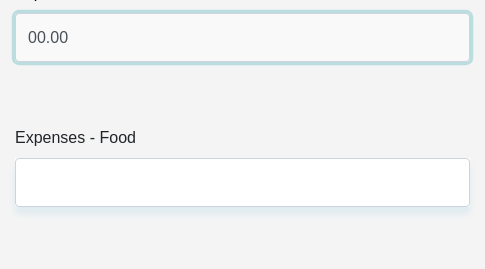 type on "00.00" 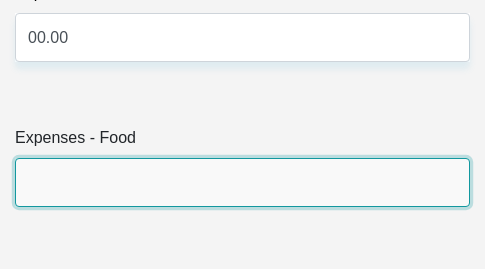 click on "Expenses - Food" at bounding box center [242, 182] 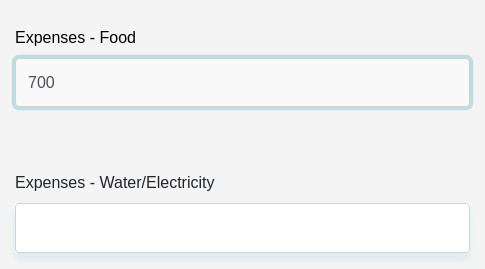 scroll, scrollTop: 5400, scrollLeft: 0, axis: vertical 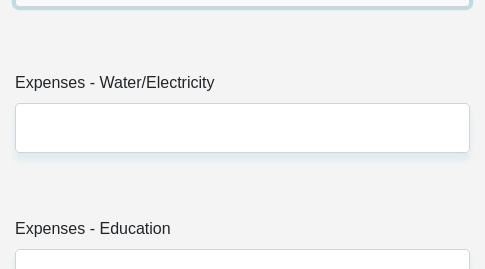 type on "700" 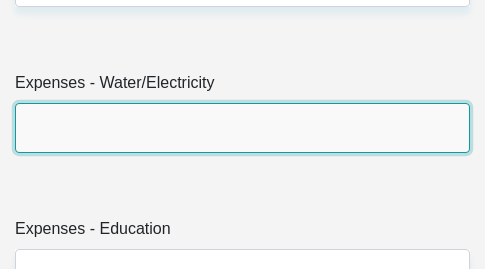 click on "Expenses - Water/Electricity" at bounding box center (242, 127) 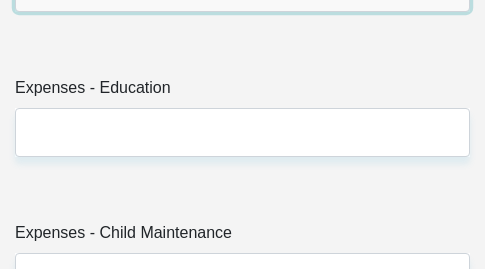 scroll, scrollTop: 5600, scrollLeft: 0, axis: vertical 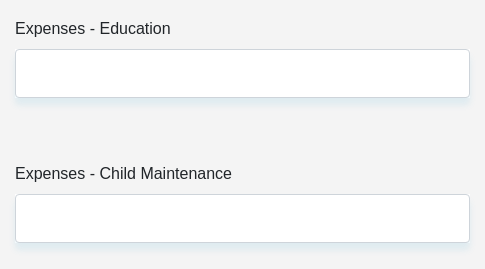 type on "150" 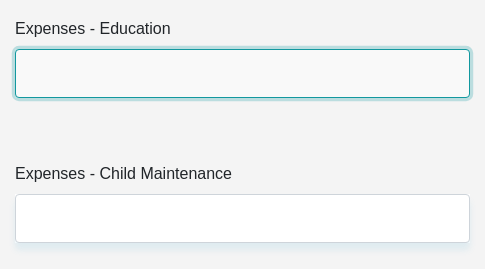click on "Expenses - Education" at bounding box center (242, 73) 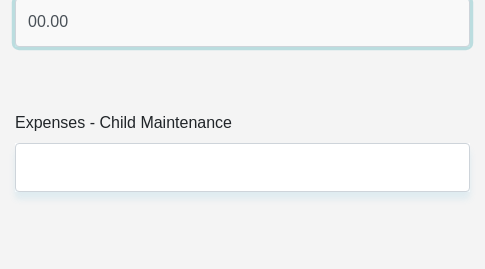 scroll, scrollTop: 5700, scrollLeft: 0, axis: vertical 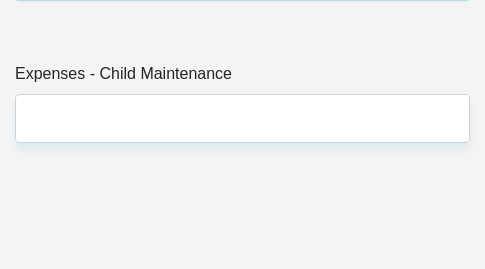 type on "00.00" 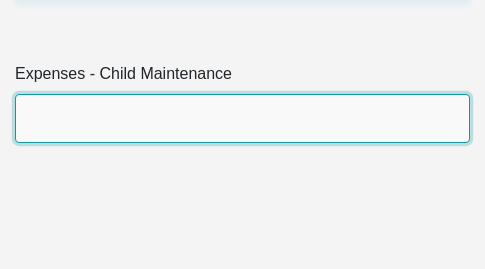 click on "Expenses - Child Maintenance" at bounding box center (242, 118) 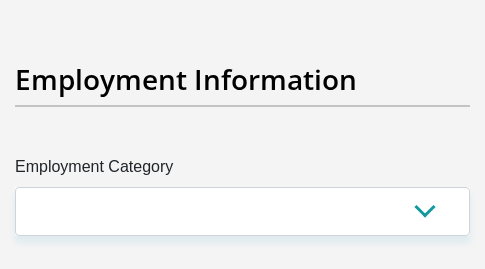scroll, scrollTop: 6000, scrollLeft: 0, axis: vertical 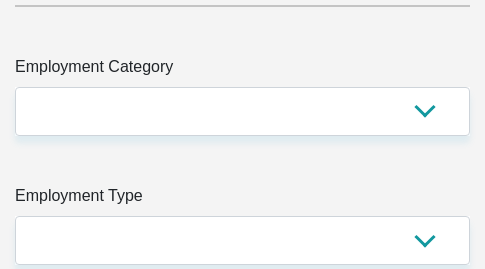 type on "750" 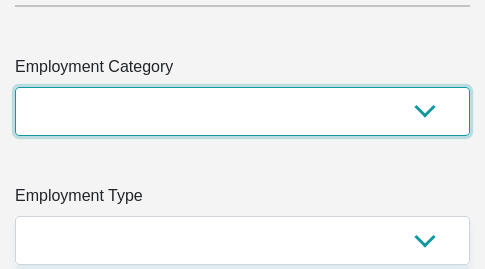 click on "AGRICULTURE
ALCOHOL & TOBACCO
CONSTRUCTION MATERIALS
METALLURGY
EQUIPMENT FOR RENEWABLE ENERGY
SPECIALIZED CONTRACTORS
CAR
GAMING (INCL. INTERNET
OTHER WHOLESALE
UNLICENSED PHARMACEUTICALS
CURRENCY EXCHANGE HOUSES
OTHER FINANCIAL INSTITUTIONS & INSURANCE
REAL ESTATE AGENTS
OIL & GAS
OTHER MATERIALS (E.G. IRON ORE)
PRECIOUS STONES & PRECIOUS METALS
POLITICAL ORGANIZATIONS
RELIGIOUS ORGANIZATIONS(NOT SECTS)
ACTI. HAVING BUSINESS DEAL WITH PUBLIC ADMINISTRATION
LAUNDROMATS" at bounding box center (242, 111) 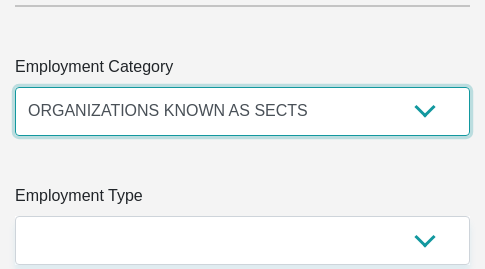 click on "AGRICULTURE
ALCOHOL & TOBACCO
CONSTRUCTION MATERIALS
METALLURGY
EQUIPMENT FOR RENEWABLE ENERGY
SPECIALIZED CONTRACTORS
CAR
GAMING (INCL. INTERNET
OTHER WHOLESALE
UNLICENSED PHARMACEUTICALS
CURRENCY EXCHANGE HOUSES
OTHER FINANCIAL INSTITUTIONS & INSURANCE
REAL ESTATE AGENTS
OIL & GAS
OTHER MATERIALS (E.G. IRON ORE)
PRECIOUS STONES & PRECIOUS METALS
POLITICAL ORGANIZATIONS
RELIGIOUS ORGANIZATIONS(NOT SECTS)
ACTI. HAVING BUSINESS DEAL WITH PUBLIC ADMINISTRATION
LAUNDROMATS" at bounding box center [242, 111] 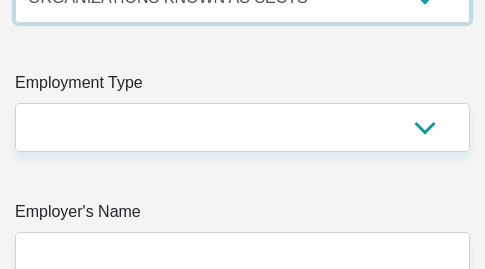 scroll, scrollTop: 6200, scrollLeft: 0, axis: vertical 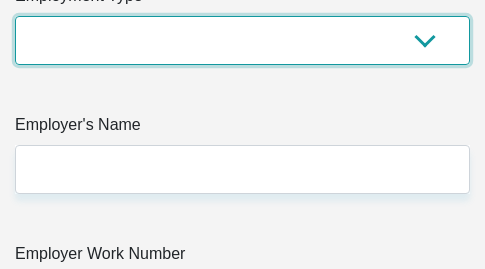 click on "College/Lecturer
Craft Seller
Creative
Driver
Executive
Farmer
Forces - Non Commissioned
Forces - Officer
Hawker
Housewife
Labourer
Licenced Professional
Manager
Miner
Non Licenced Professional
Office Staff/Clerk
Outside Worker
Pensioner
Permanent Teacher
Production/Manufacturing
Sales
Self-Employed
Semi-Professional Worker
Service Industry  Social Worker  Student" at bounding box center [242, 40] 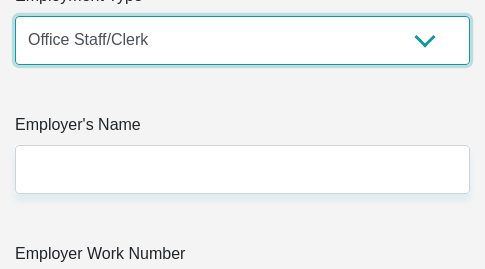 click on "College/Lecturer
Craft Seller
Creative
Driver
Executive
Farmer
Forces - Non Commissioned
Forces - Officer
Hawker
Housewife
Labourer
Licenced Professional
Manager
Miner
Non Licenced Professional
Office Staff/Clerk
Outside Worker
Pensioner
Permanent Teacher
Production/Manufacturing
Sales
Self-Employed
Semi-Professional Worker
Service Industry  Social Worker  Student" at bounding box center [242, 40] 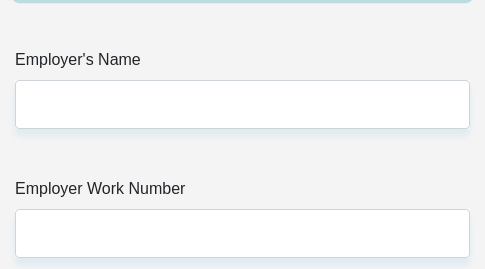 scroll, scrollTop: 6300, scrollLeft: 0, axis: vertical 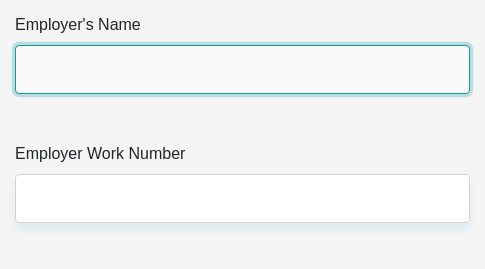 click on "Employer's Name" at bounding box center (242, 69) 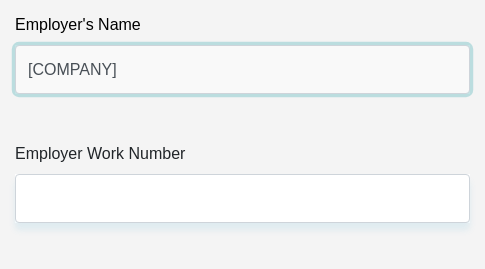 type on "BidvestProteaCoin" 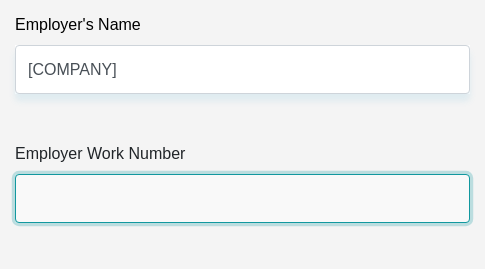 click on "Employer Work Number" at bounding box center [242, 198] 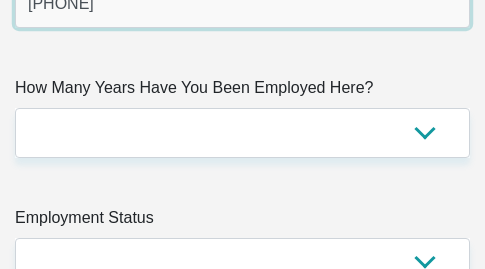 scroll, scrollTop: 6500, scrollLeft: 0, axis: vertical 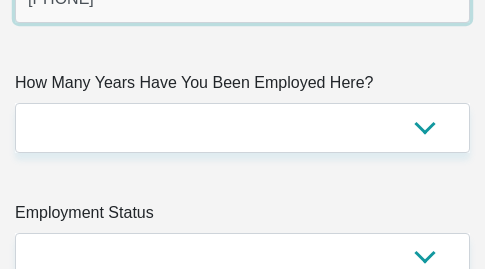 type on "0219106900" 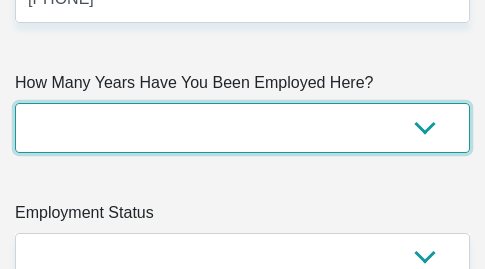 click on "less than 1 year
1-3 years
3-5 years
5+ years" at bounding box center (242, 127) 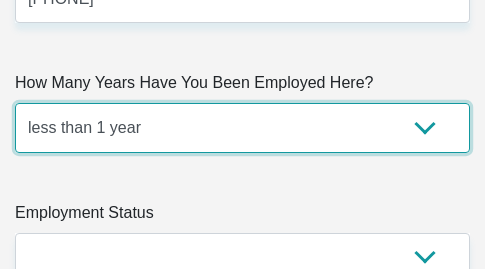 click on "less than 1 year
1-3 years
3-5 years
5+ years" at bounding box center [242, 127] 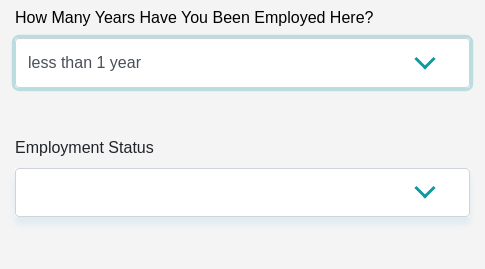scroll, scrollTop: 6600, scrollLeft: 0, axis: vertical 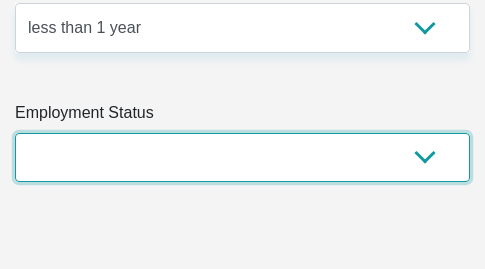 click on "Permanent/Full-time
Part-time/Casual
Contract Worker
Self-Employed
Housewife
Retired
Student
Medically Boarded
Disability
Unemployed" at bounding box center [242, 157] 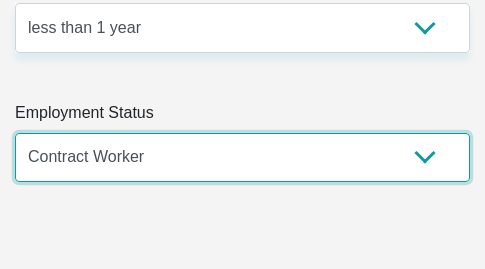 click on "Permanent/Full-time
Part-time/Casual
Contract Worker
Self-Employed
Housewife
Retired
Student
Medically Boarded
Disability
Unemployed" at bounding box center [242, 157] 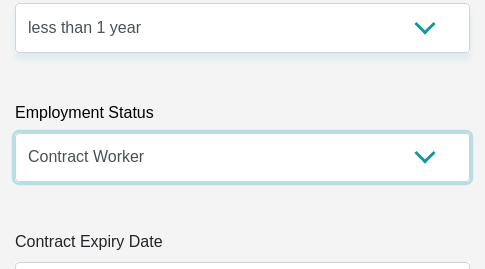 scroll, scrollTop: 6700, scrollLeft: 0, axis: vertical 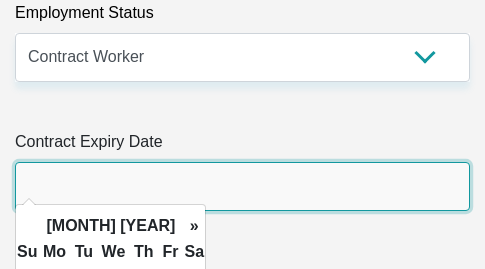 click at bounding box center [242, 186] 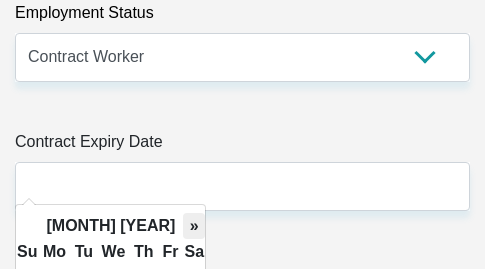 click on "»" at bounding box center [194, 226] 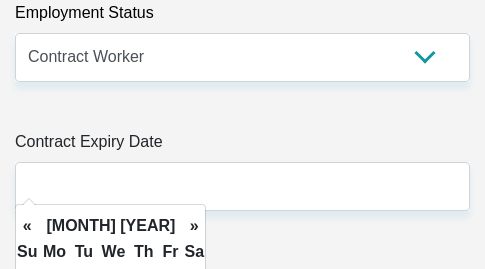 click on "»" at bounding box center (194, 226) 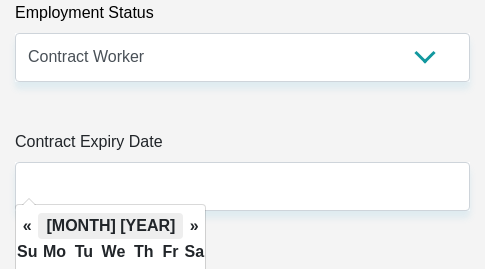 click on "October 2025" at bounding box center (110, 226) 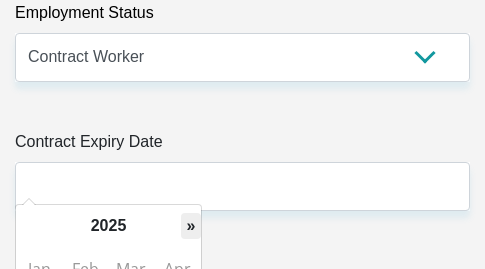 click on "»" at bounding box center (191, 226) 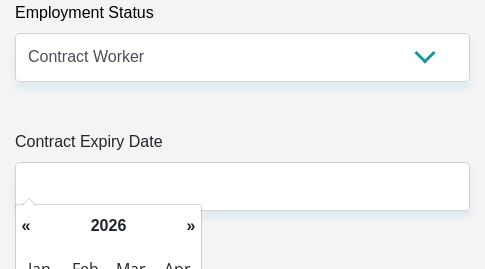 click on "»" at bounding box center [191, 226] 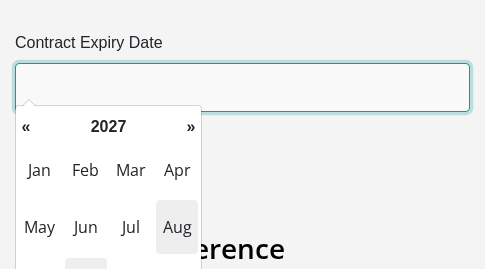 scroll, scrollTop: 6800, scrollLeft: 0, axis: vertical 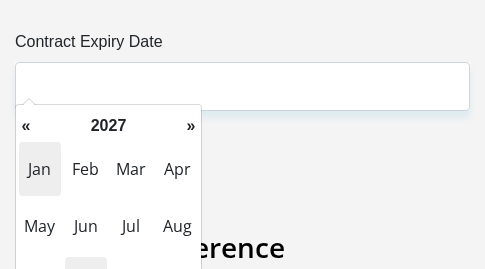 click on "Jan" at bounding box center (40, 169) 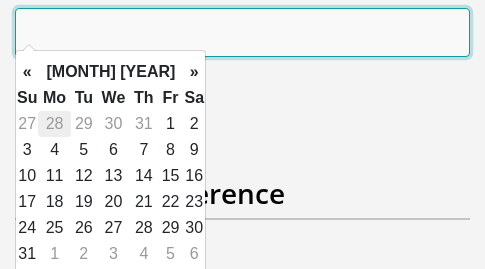scroll, scrollTop: 6900, scrollLeft: 0, axis: vertical 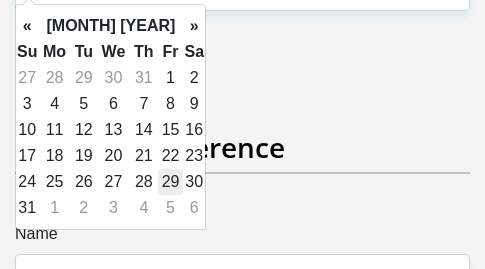 click on "29" at bounding box center (171, 182) 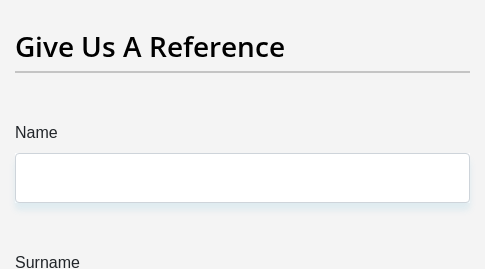 scroll, scrollTop: 7000, scrollLeft: 0, axis: vertical 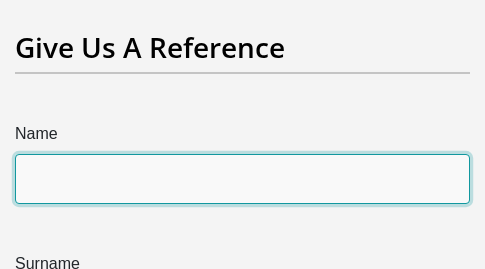 click on "Name" at bounding box center (242, 178) 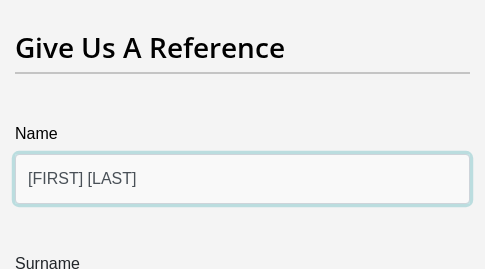 scroll, scrollTop: 7100, scrollLeft: 0, axis: vertical 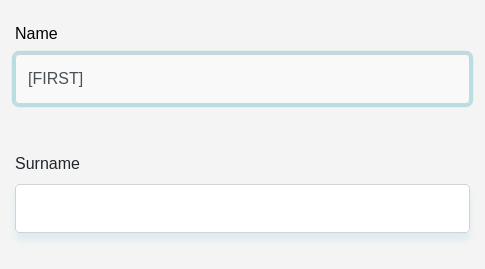 type on "Xolisa" 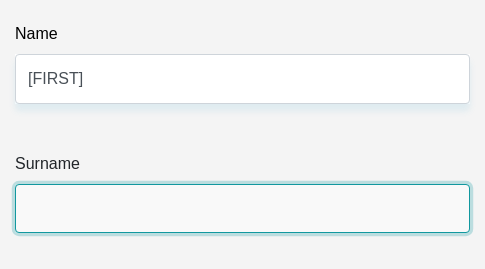 click on "Surname" at bounding box center (242, 208) 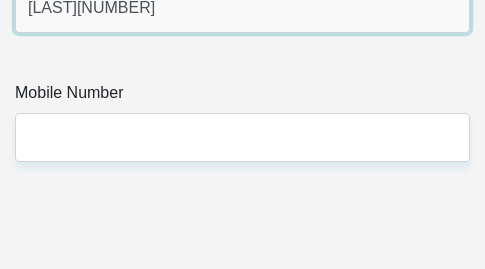 scroll, scrollTop: 7289, scrollLeft: 0, axis: vertical 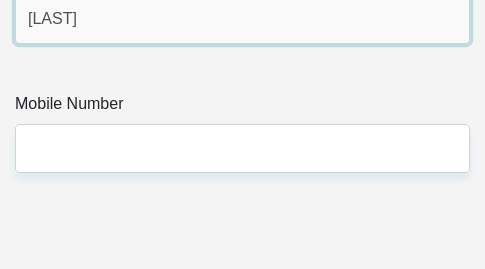 type on "Mbinda" 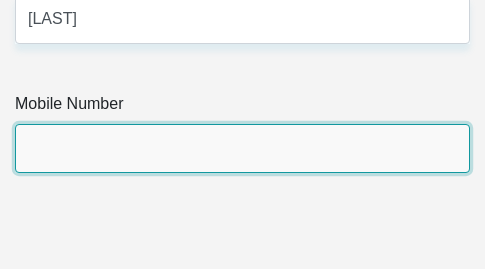 click on "Mobile Number" at bounding box center [242, 148] 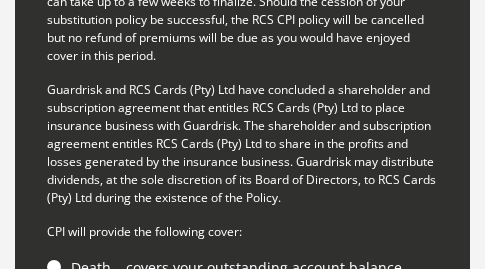 scroll, scrollTop: 9089, scrollLeft: 0, axis: vertical 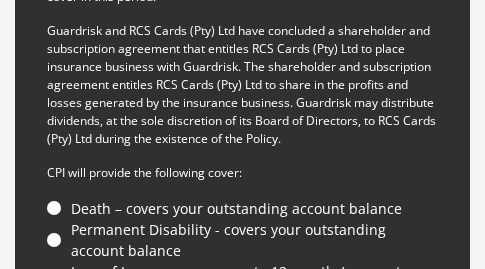 type on "0719831023" 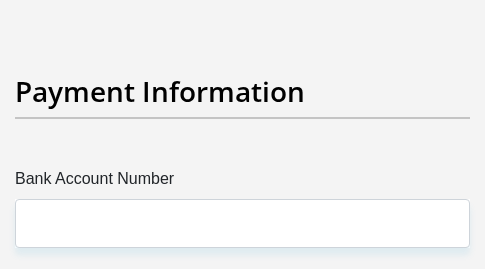 scroll, scrollTop: 7489, scrollLeft: 0, axis: vertical 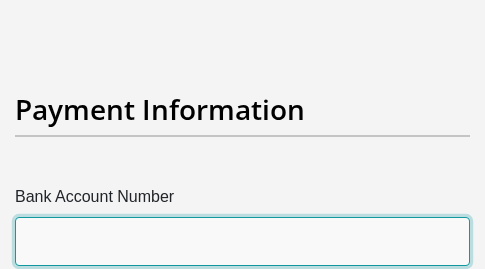 click on "Bank Account Number" at bounding box center [242, 241] 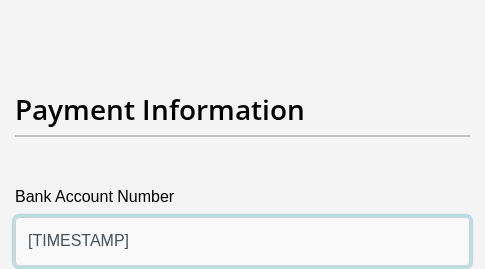 type on "1437466387" 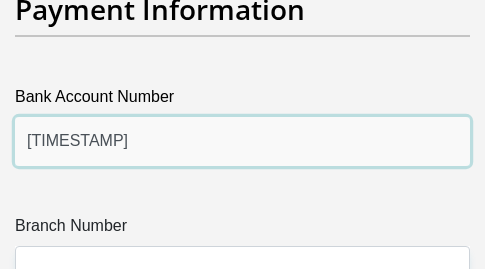 scroll, scrollTop: 7689, scrollLeft: 0, axis: vertical 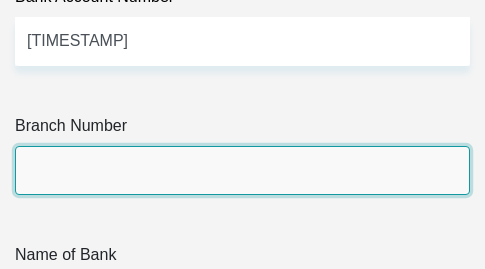 click on "Branch Number" at bounding box center (242, 170) 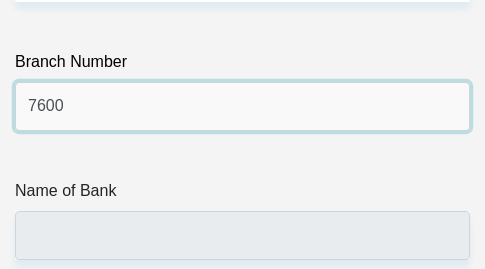 scroll, scrollTop: 7789, scrollLeft: 0, axis: vertical 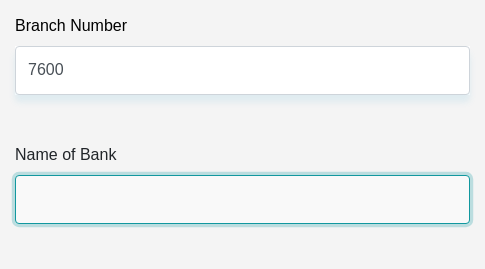 click on "Name of Bank" at bounding box center (242, 199) 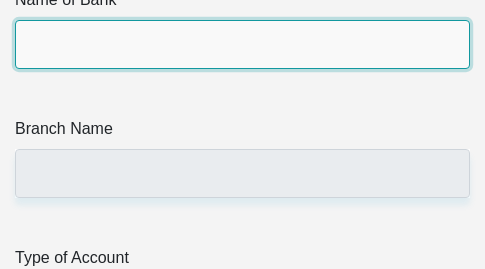 scroll, scrollTop: 7989, scrollLeft: 0, axis: vertical 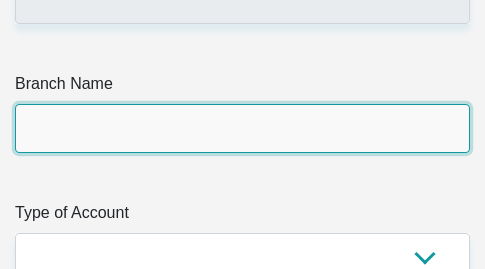click on "Branch Name" at bounding box center [242, 128] 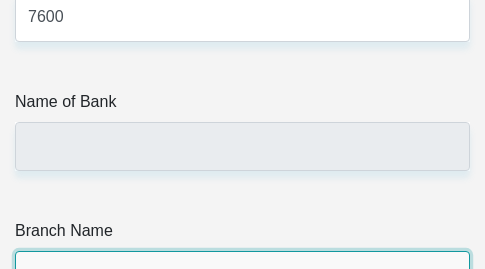 scroll, scrollTop: 7889, scrollLeft: 0, axis: vertical 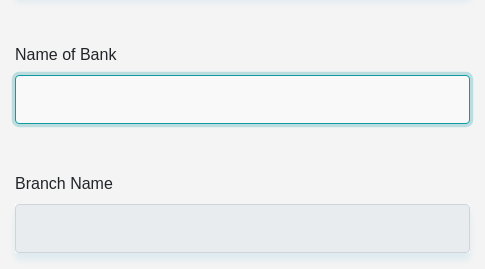 click on "Name of Bank" at bounding box center (242, 99) 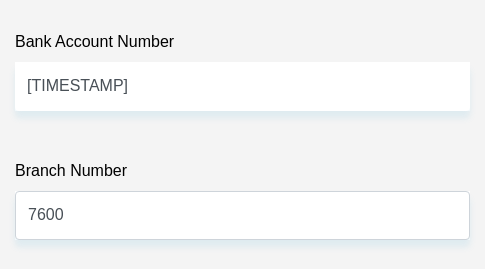 scroll, scrollTop: 7689, scrollLeft: 0, axis: vertical 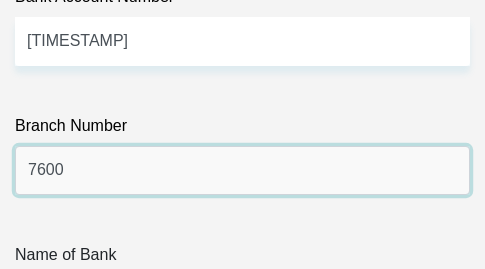 click on "7600" at bounding box center [242, 170] 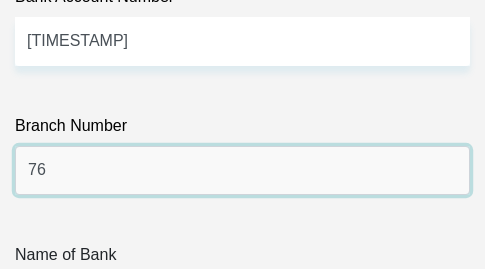 type on "7" 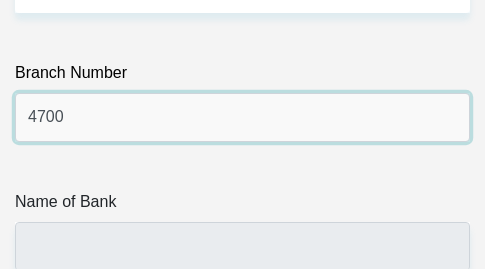 scroll, scrollTop: 7789, scrollLeft: 0, axis: vertical 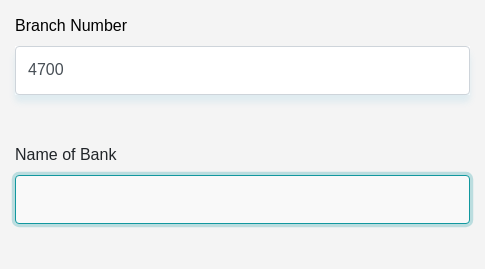 click on "Name of Bank" at bounding box center (242, 199) 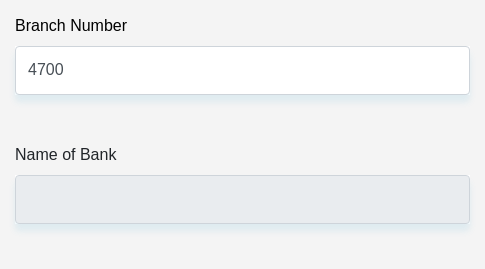 click on "Name of Bank" at bounding box center [242, 159] 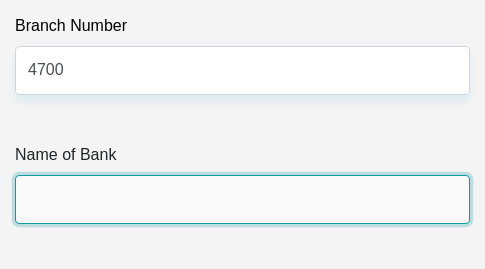 click on "Name of Bank" at bounding box center [242, 199] 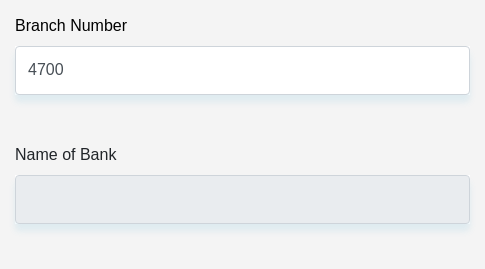 click on "Name of Bank" at bounding box center (242, 159) 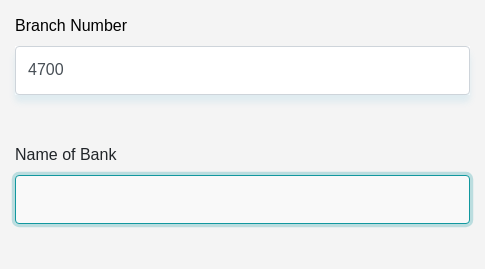 click on "Name of Bank" at bounding box center (242, 199) 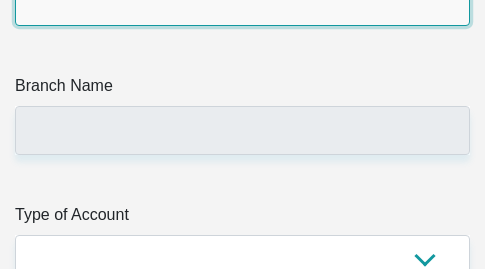 scroll, scrollTop: 7989, scrollLeft: 0, axis: vertical 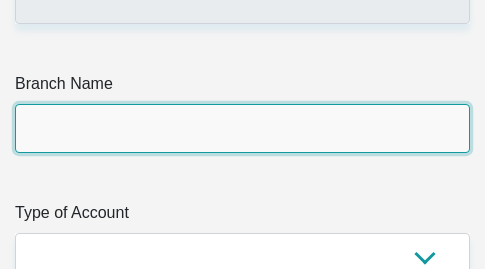 click on "Branch Name" at bounding box center (242, 128) 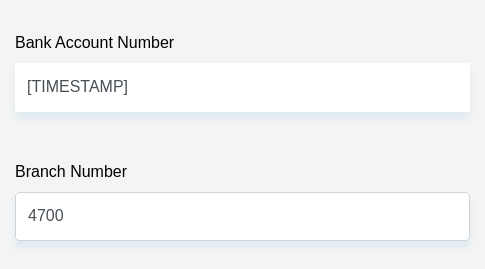 scroll, scrollTop: 7689, scrollLeft: 0, axis: vertical 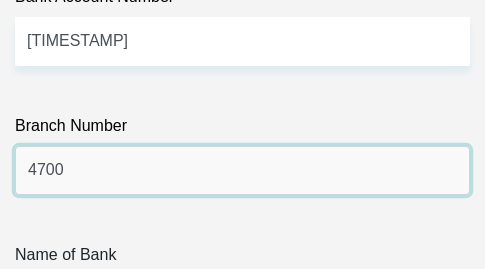 click on "4700" at bounding box center (242, 170) 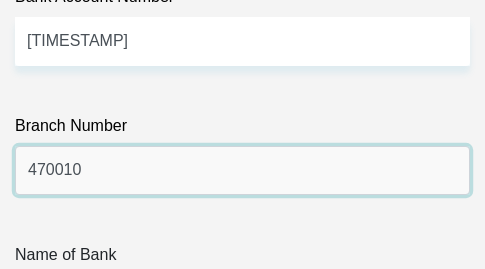 scroll, scrollTop: 7789, scrollLeft: 0, axis: vertical 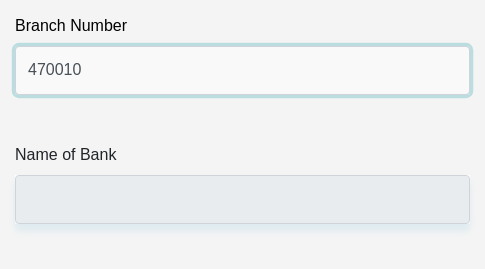 type on "470010" 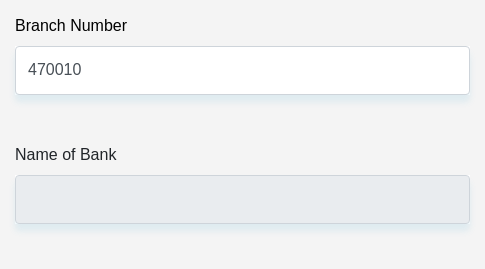 click on "Title
Mr
Ms
Mrs
Dr
Other
First Name
Bukhobakhe
Surname
Matiwane
ID Number
9209075915080
Please input valid ID number
Race
Black
Coloured
Indian
White
Other
Contact Number
0694181310
Please input valid contact number
Nationality
South Africa
Afghanistan
Aland Islands  Albania  Chad" at bounding box center [242, -2255] 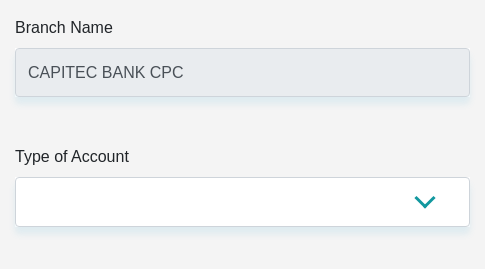 scroll, scrollTop: 8089, scrollLeft: 0, axis: vertical 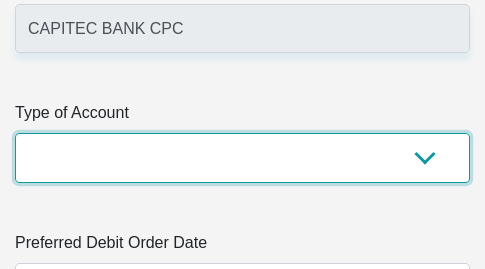 click on "Cheque
Savings" at bounding box center (242, 157) 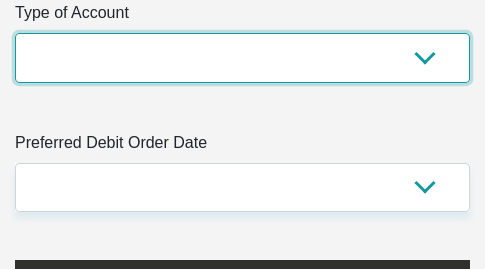 click on "Cheque
Savings" at bounding box center (242, 57) 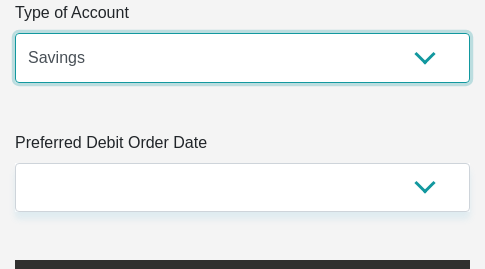 click on "Cheque
Savings" at bounding box center (242, 57) 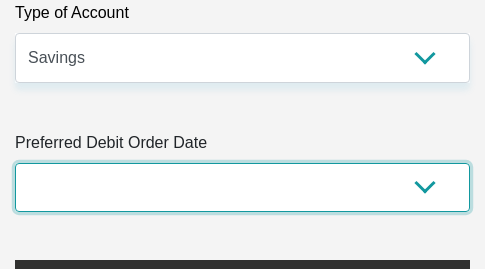 click on "1st
2nd
3rd
4th
5th
7th
18th
19th
20th
21st
22nd
23rd
24th
25th
26th
27th
28th
29th
30th" at bounding box center [242, 187] 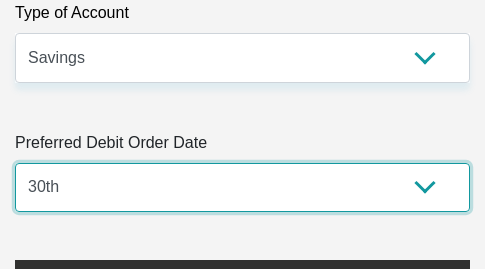 click on "1st
2nd
3rd
4th
5th
7th
18th
19th
20th
21st
22nd
23rd
24th
25th
26th
27th
28th
29th
30th" at bounding box center (242, 187) 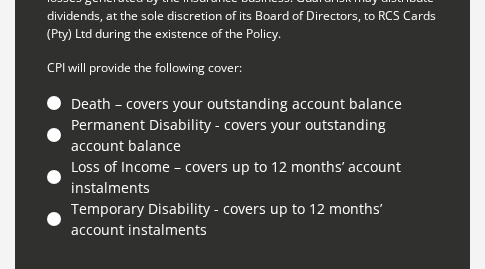 scroll, scrollTop: 9189, scrollLeft: 0, axis: vertical 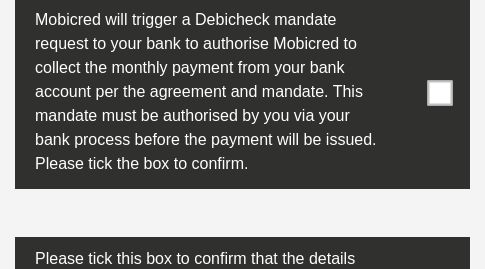 click at bounding box center (440, 93) 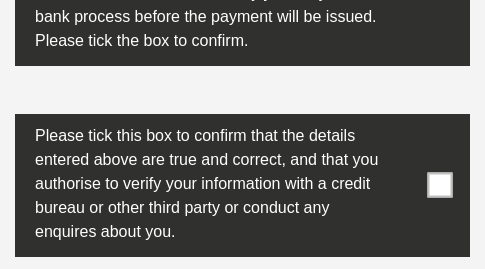 scroll, scrollTop: 10348, scrollLeft: 0, axis: vertical 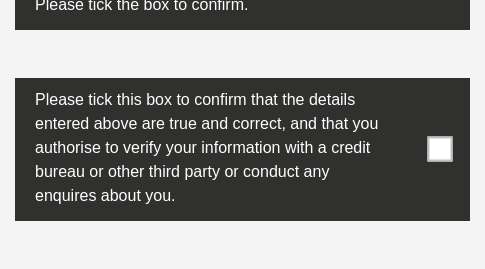click at bounding box center [440, 149] 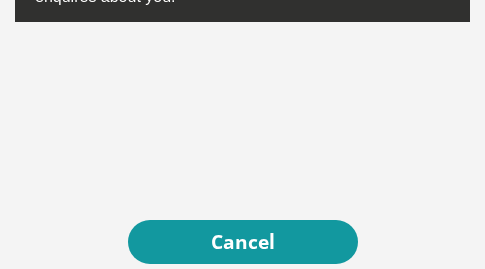scroll, scrollTop: 10548, scrollLeft: 0, axis: vertical 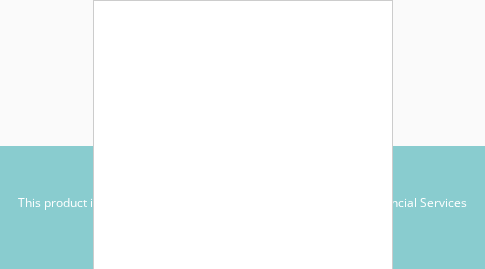 drag, startPoint x: 391, startPoint y: 127, endPoint x: 385, endPoint y: 213, distance: 86.209045 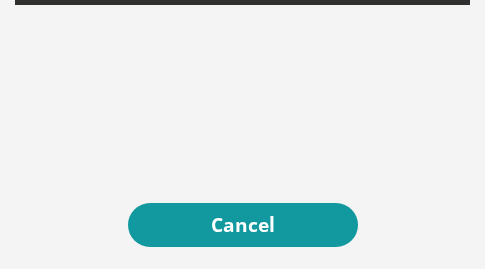 scroll, scrollTop: 10610, scrollLeft: 0, axis: vertical 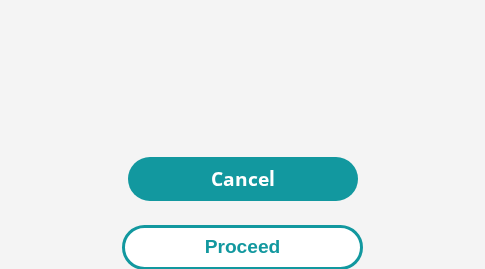 click on "Proceed" at bounding box center [243, 247] 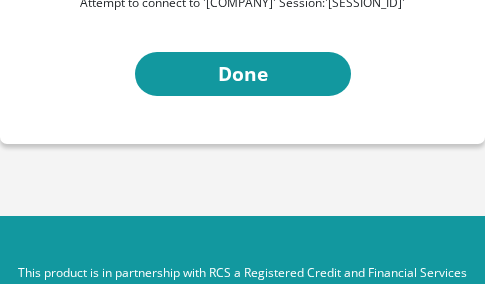 scroll, scrollTop: 387, scrollLeft: 0, axis: vertical 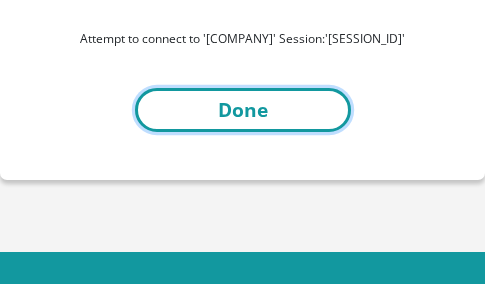 click on "Done" at bounding box center [243, 110] 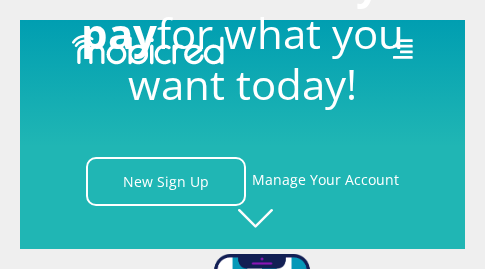 scroll, scrollTop: 0, scrollLeft: 0, axis: both 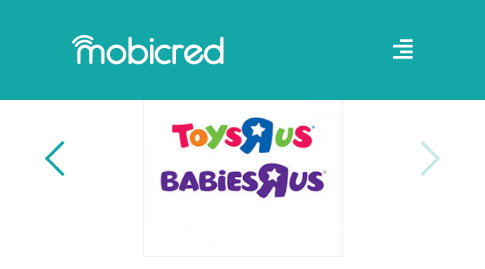 click at bounding box center [62, 158] 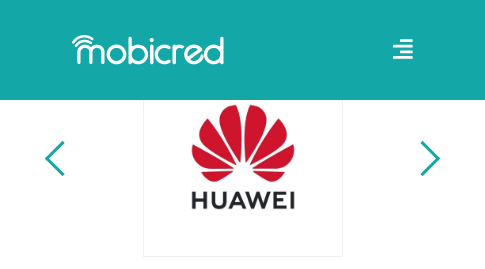 click at bounding box center [62, 158] 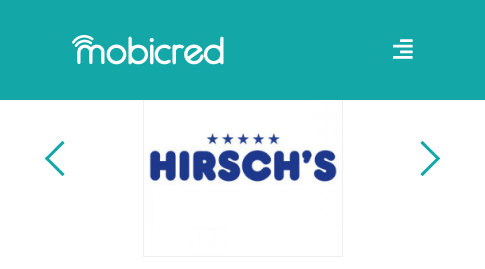 click at bounding box center [62, 158] 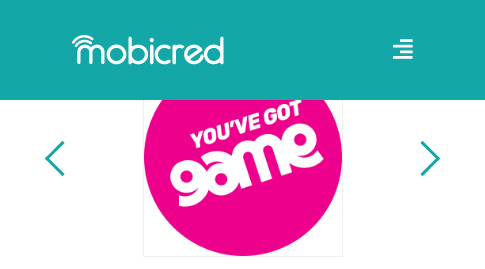 click at bounding box center [62, 158] 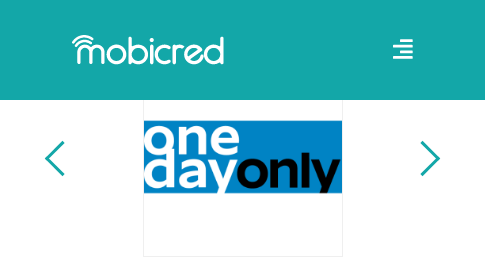 click at bounding box center (62, 158) 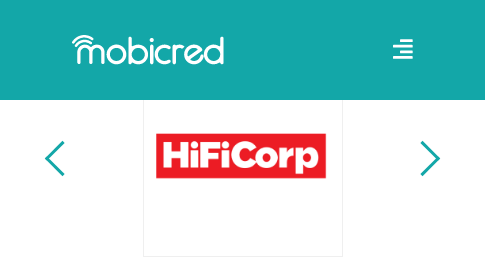 click at bounding box center (62, 158) 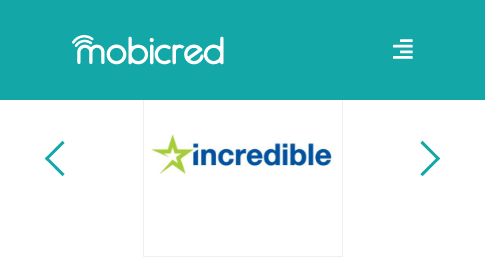click at bounding box center (62, 158) 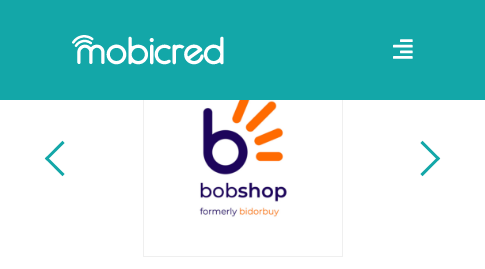 click at bounding box center [62, 158] 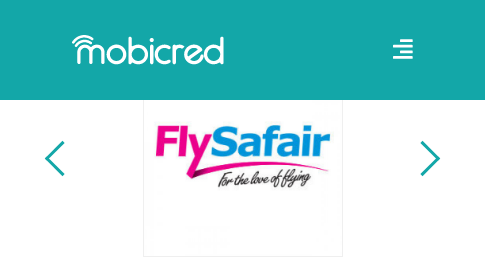 click at bounding box center [62, 158] 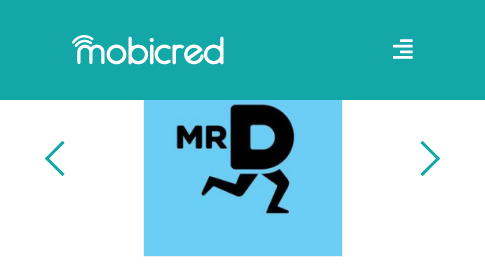 click at bounding box center (62, 158) 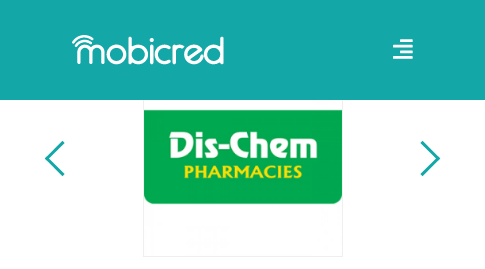 click at bounding box center (62, 158) 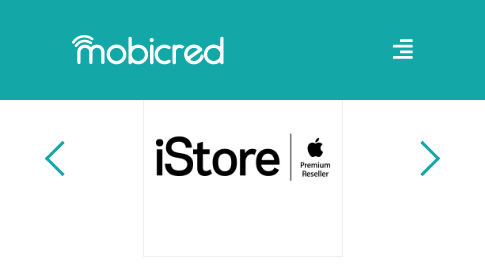 click at bounding box center [62, 158] 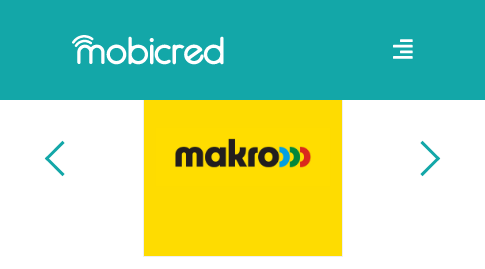 click at bounding box center (62, 158) 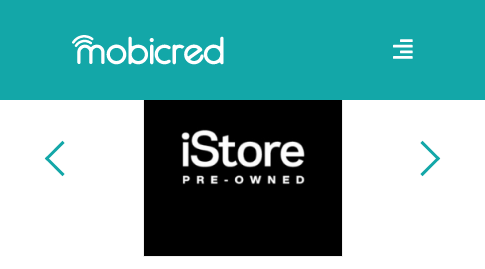 click at bounding box center (62, 158) 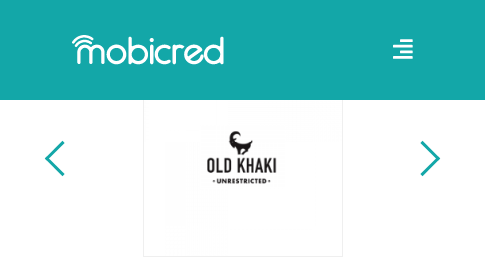 click at bounding box center (62, 158) 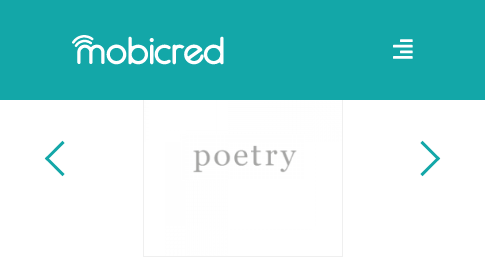 click at bounding box center [62, 158] 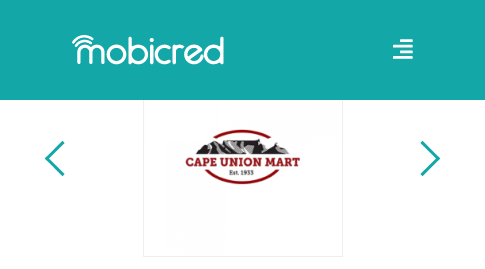 click at bounding box center [62, 158] 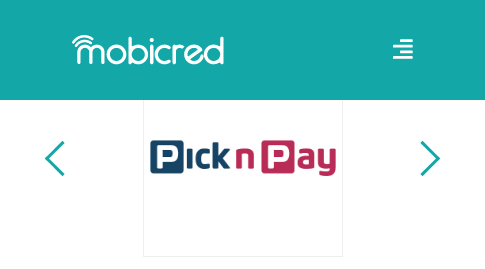 click at bounding box center [62, 158] 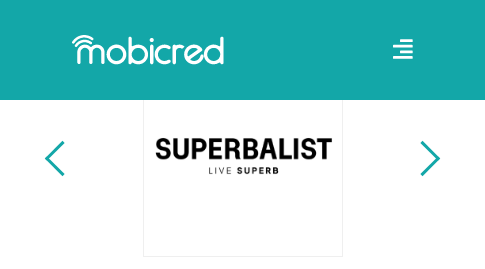 click at bounding box center (62, 158) 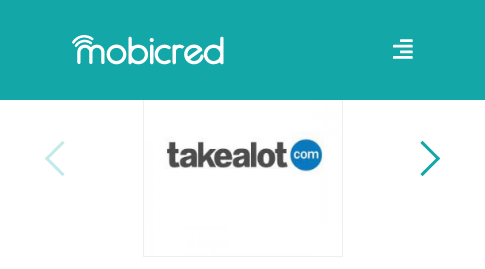 click at bounding box center (62, 158) 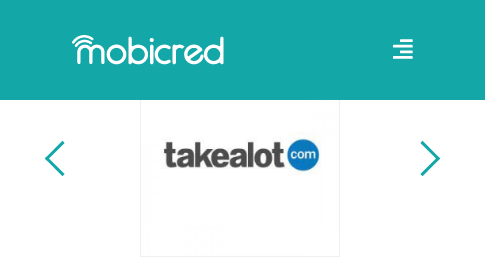 click at bounding box center (239, 157) 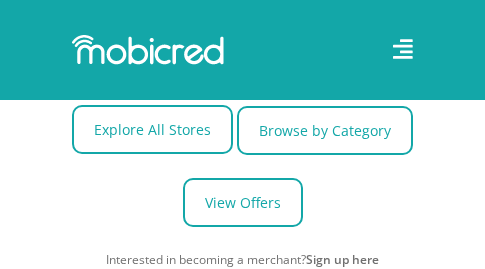 click on "Explore All Stores" at bounding box center [152, 129] 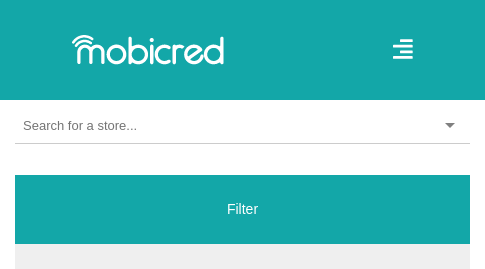 scroll, scrollTop: 600, scrollLeft: 0, axis: vertical 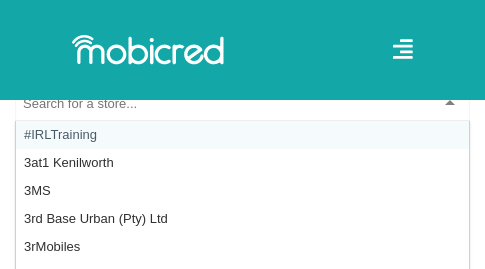 click at bounding box center [242, 104] 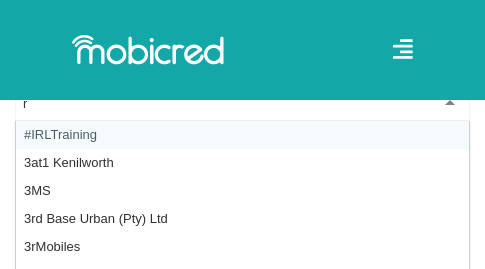 scroll, scrollTop: 11980, scrollLeft: 0, axis: vertical 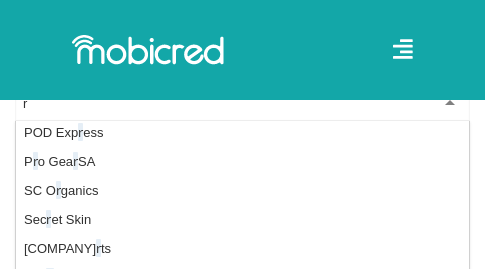 type on "ru" 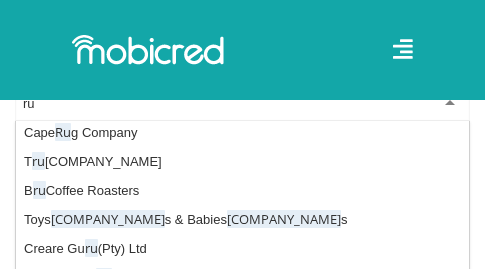 scroll, scrollTop: 0, scrollLeft: 0, axis: both 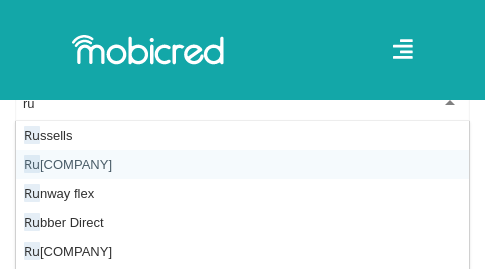 type 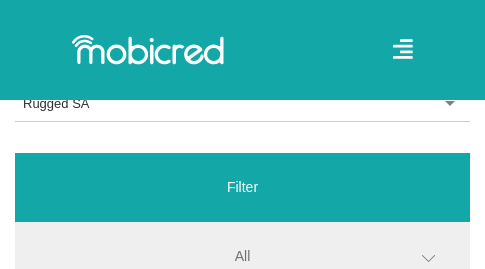 scroll, scrollTop: 0, scrollLeft: 0, axis: both 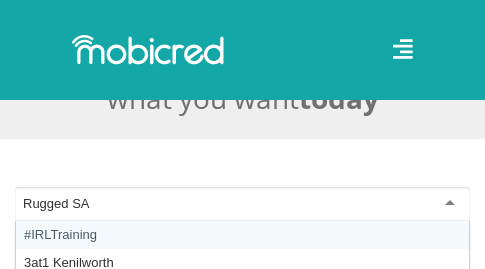 click on "Rugged SA" at bounding box center (242, 204) 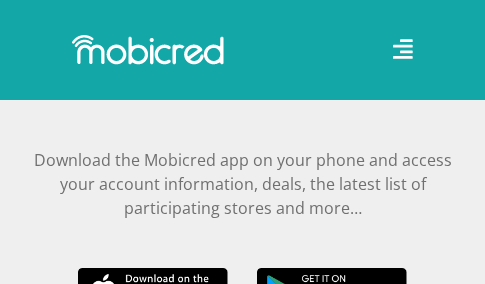 scroll, scrollTop: 900, scrollLeft: 0, axis: vertical 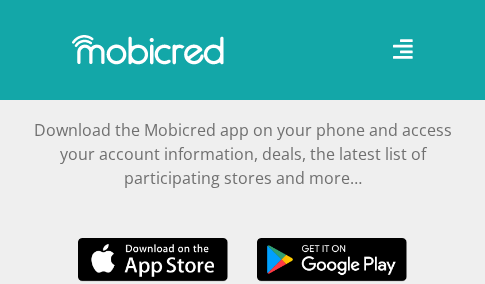 click 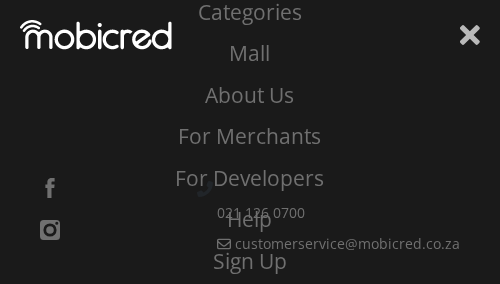 click 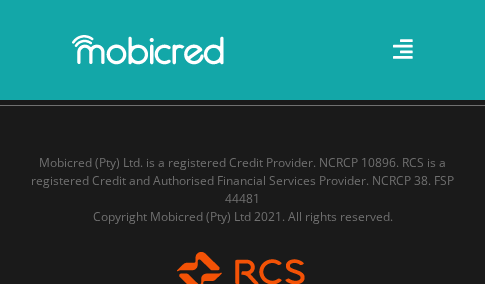 scroll, scrollTop: 2312, scrollLeft: 0, axis: vertical 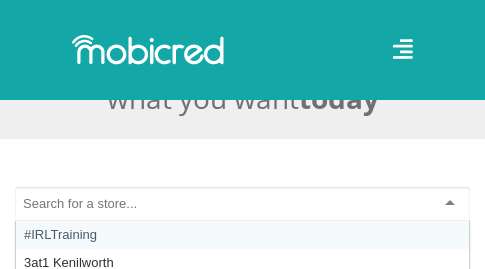 click at bounding box center [242, 204] 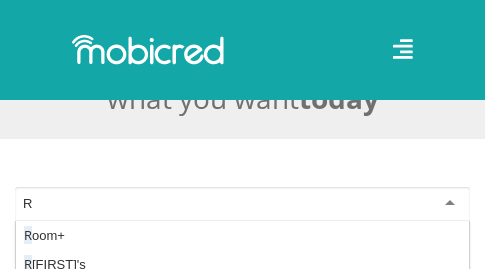 scroll, scrollTop: 11980, scrollLeft: 0, axis: vertical 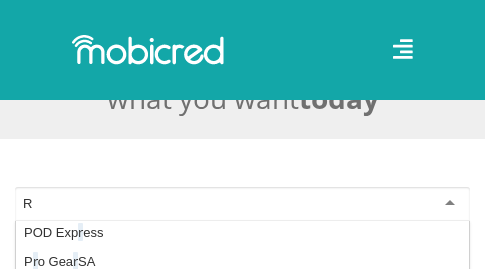 type on "Ru" 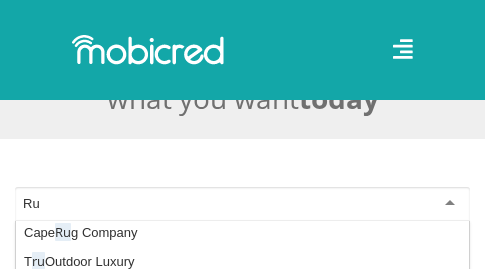 scroll, scrollTop: 0, scrollLeft: 0, axis: both 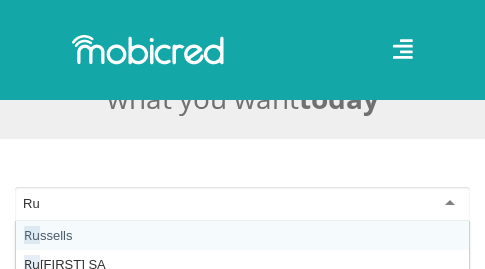 type 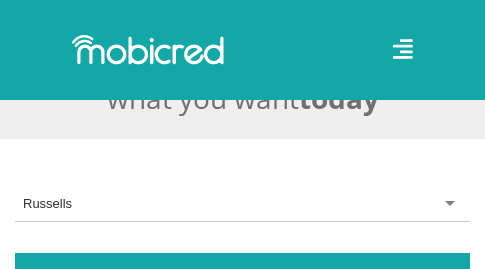 scroll, scrollTop: 0, scrollLeft: 0, axis: both 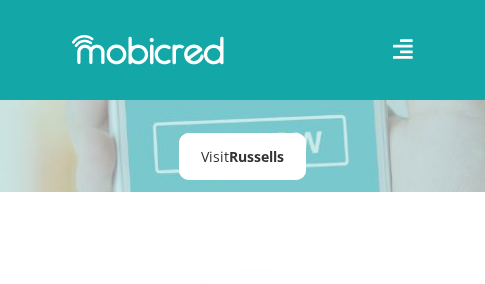 click on "Russells" at bounding box center [256, 156] 